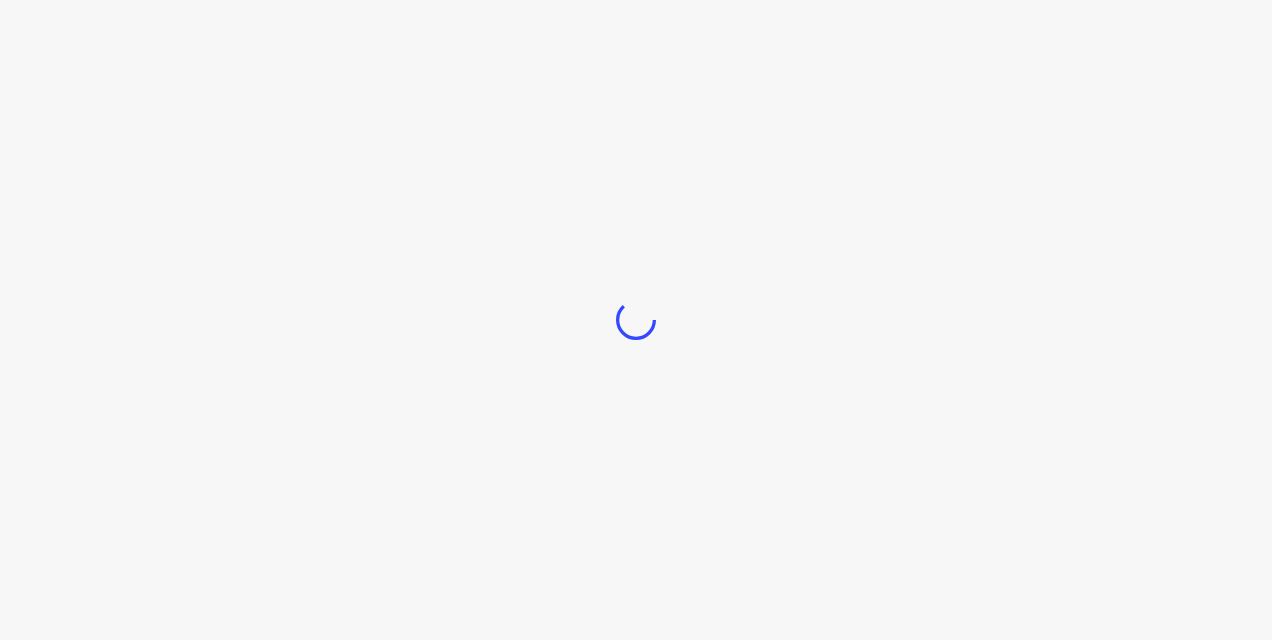scroll, scrollTop: 0, scrollLeft: 0, axis: both 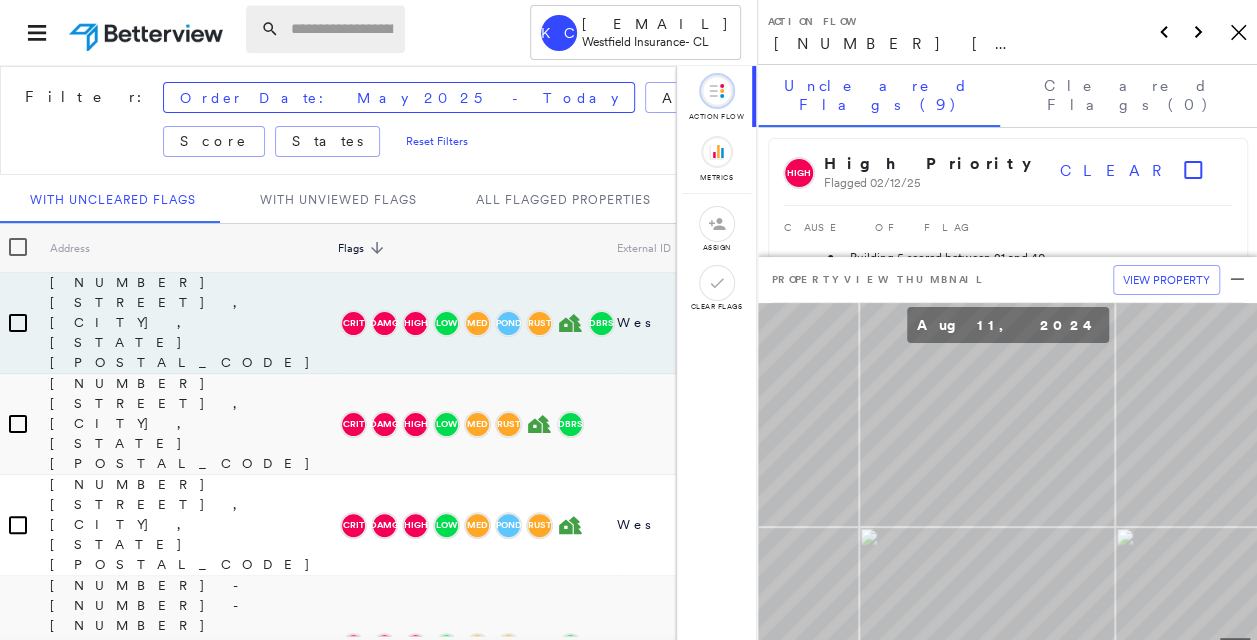click at bounding box center (342, 29) 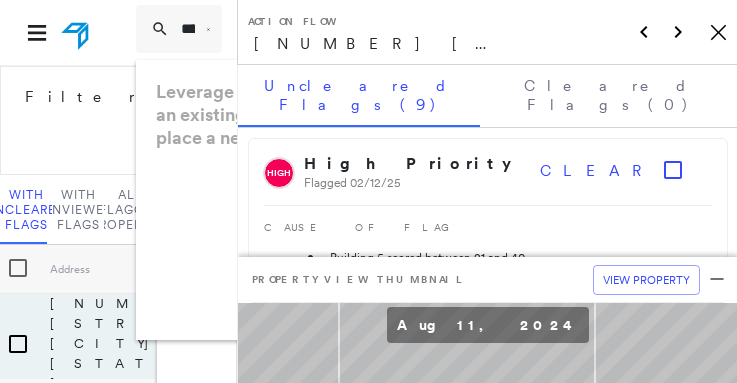type on "*****" 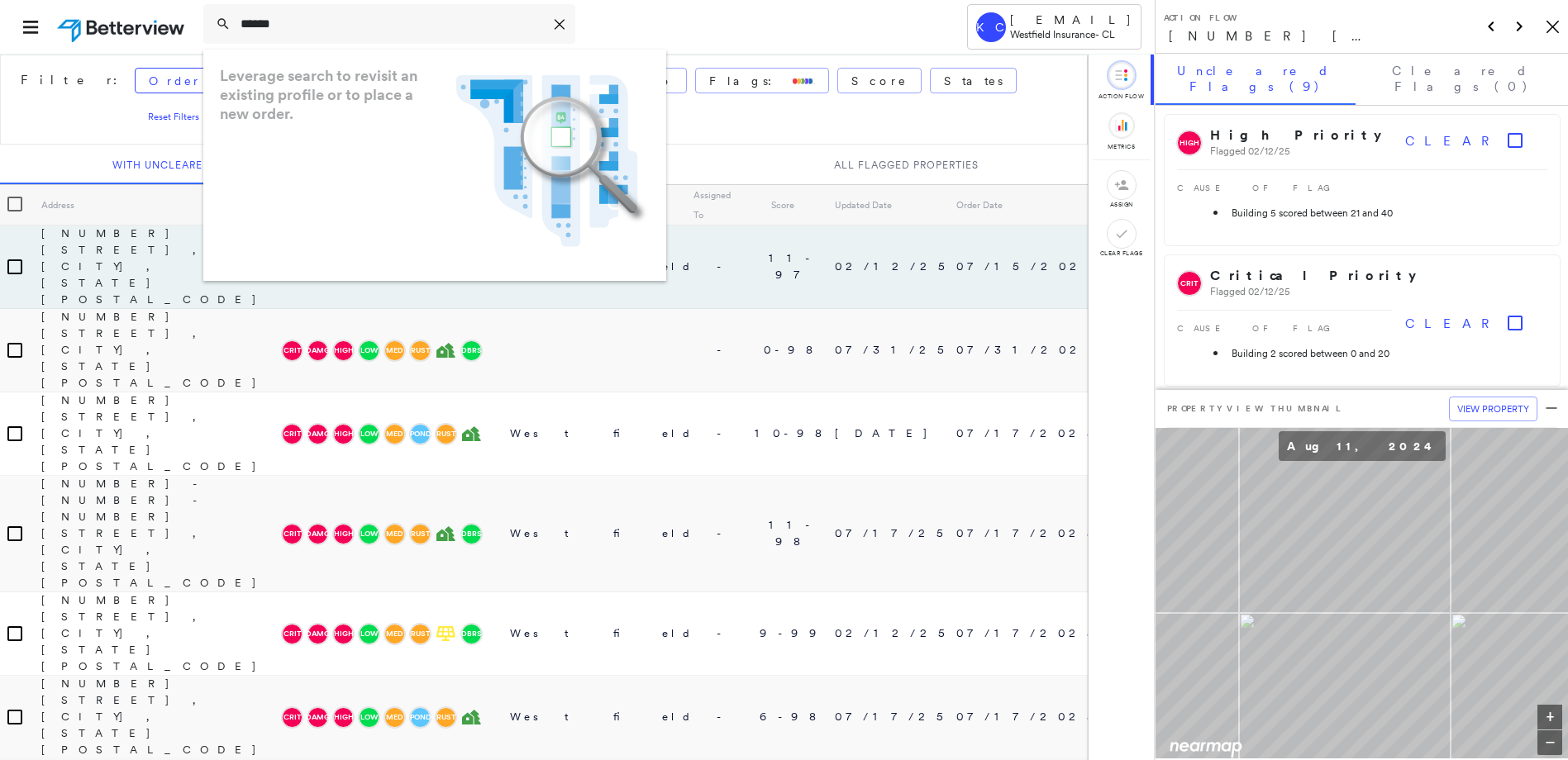 click on "***** Icon_Closemodal Leverage search to revisit an existing profile or to place a new order. .landscape-no-results-icon_svg__cls-3{fill:#5bafe7}.landscape-no-results-icon_svg__cls-4{fill:#90c5ee}.landscape-no-results-icon_svg__cls-12{fill:#33a4e3}.landscape-no-results-icon_svg__cls-13{fill:#fff}.landscape-no-results-icon_svg__cls-15{opacity:.3;mix-blend-mode:multiply}.landscape-no-results-icon_svg__cls-17{fill:#00a74f}" at bounding box center (533, 26) 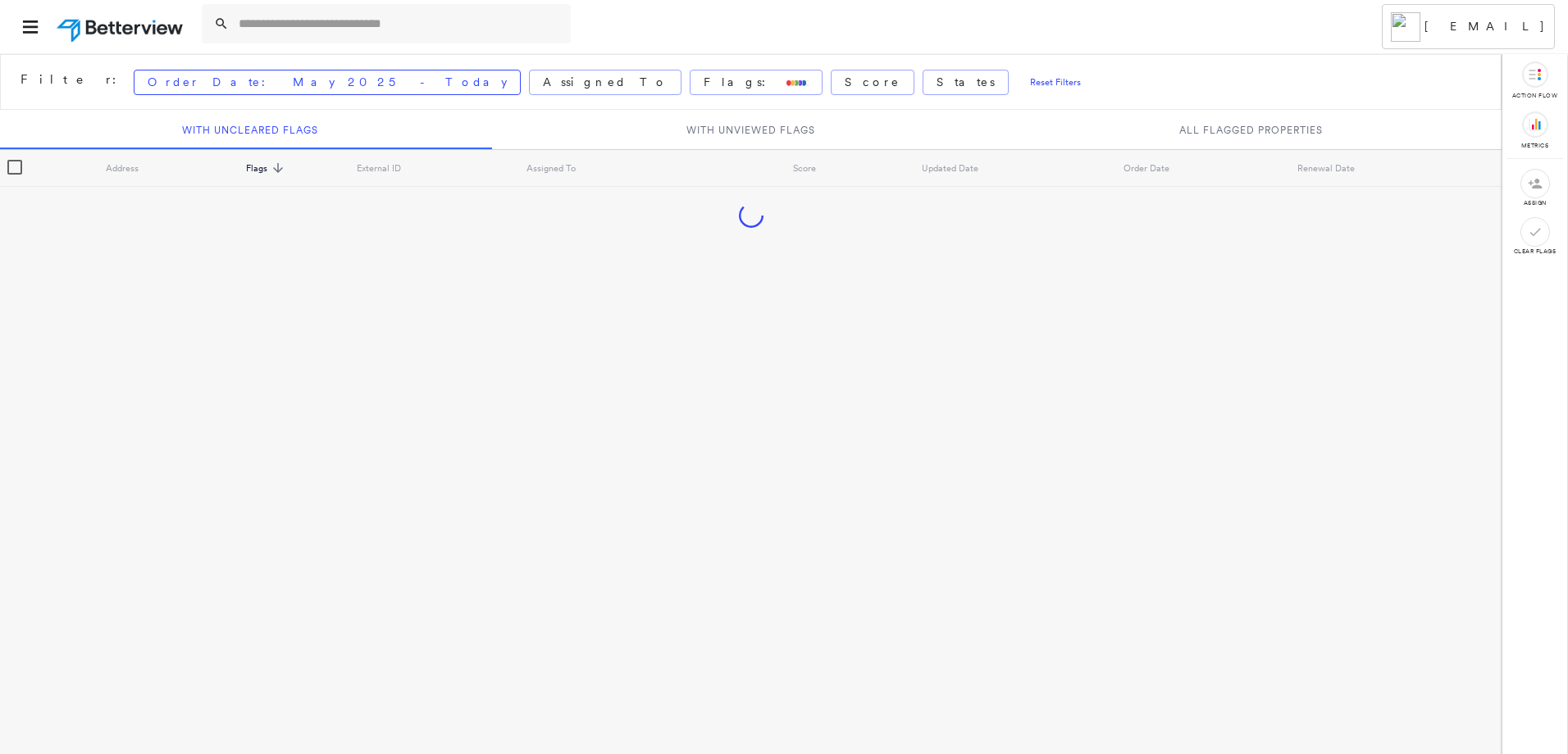 scroll, scrollTop: 0, scrollLeft: 0, axis: both 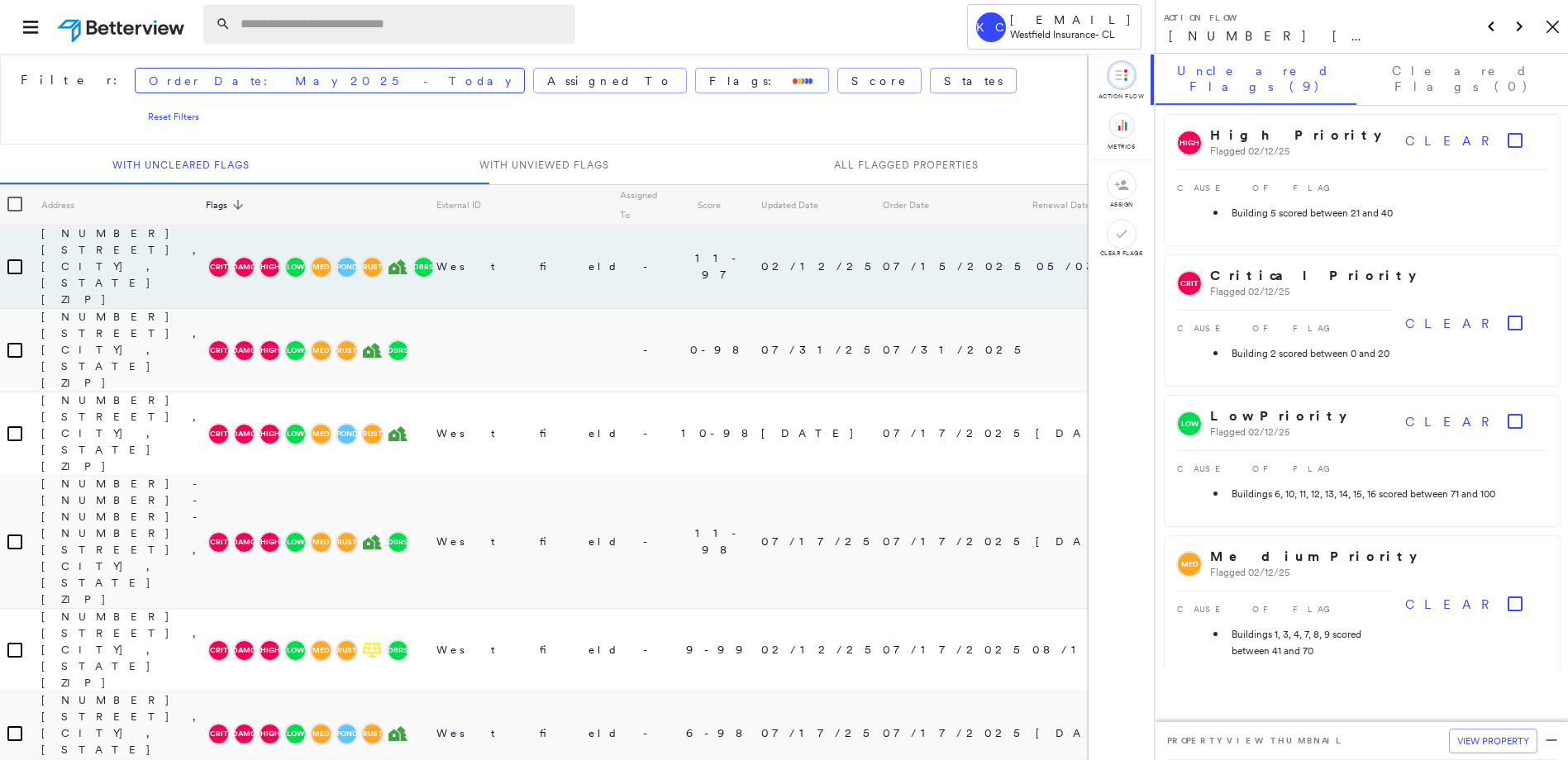 click at bounding box center (403, 24) 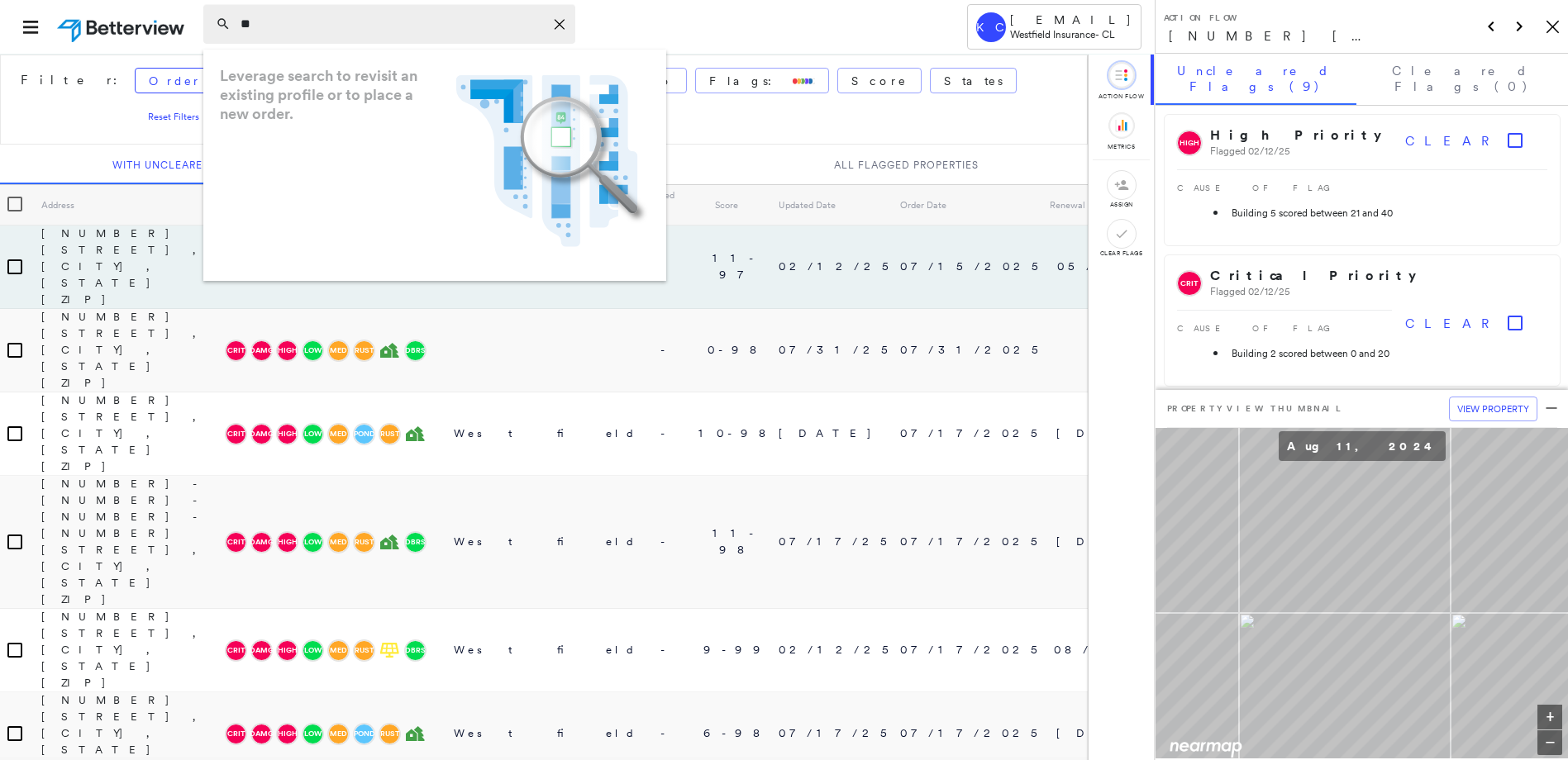 type on "*" 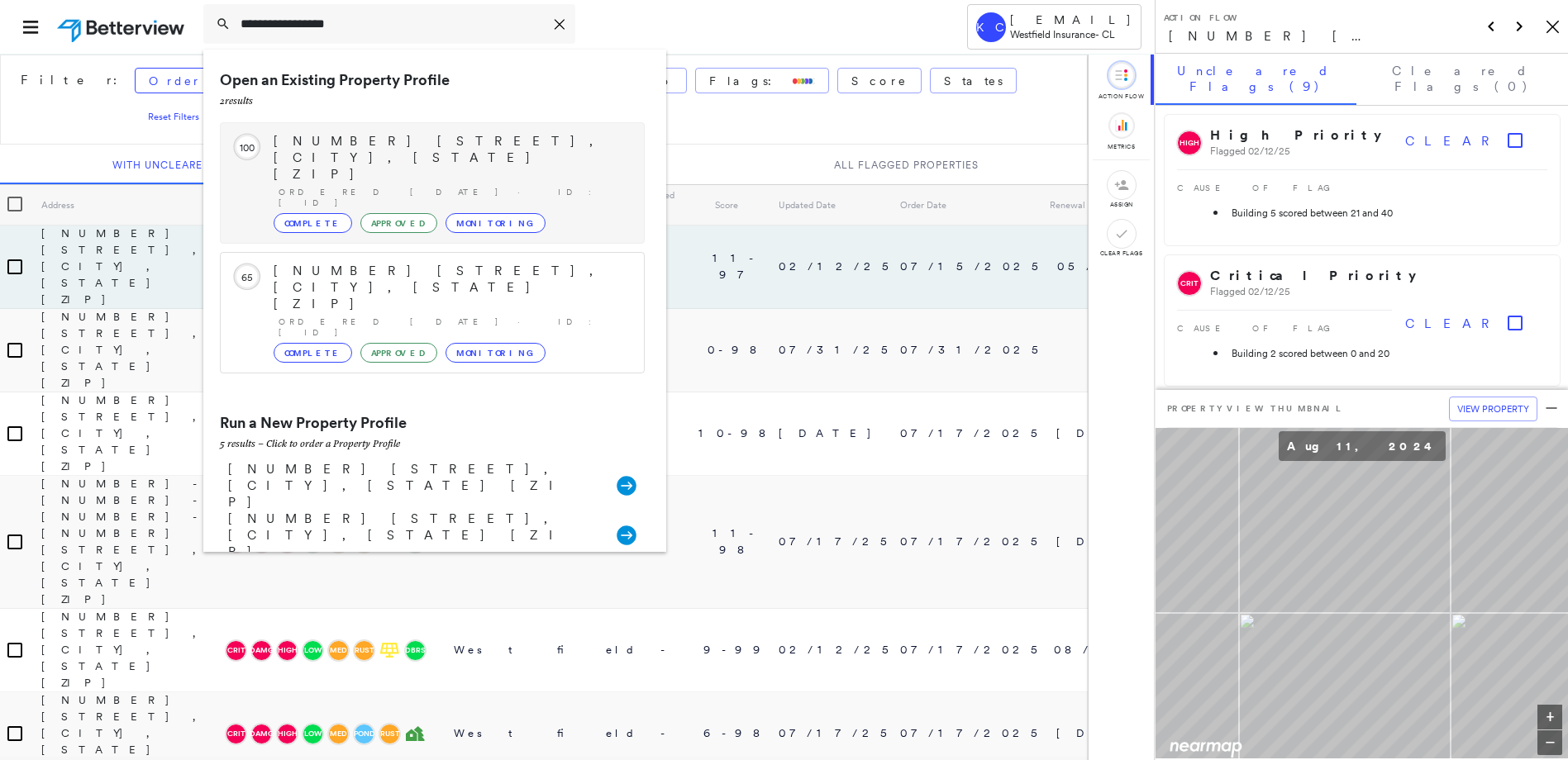 type on "**********" 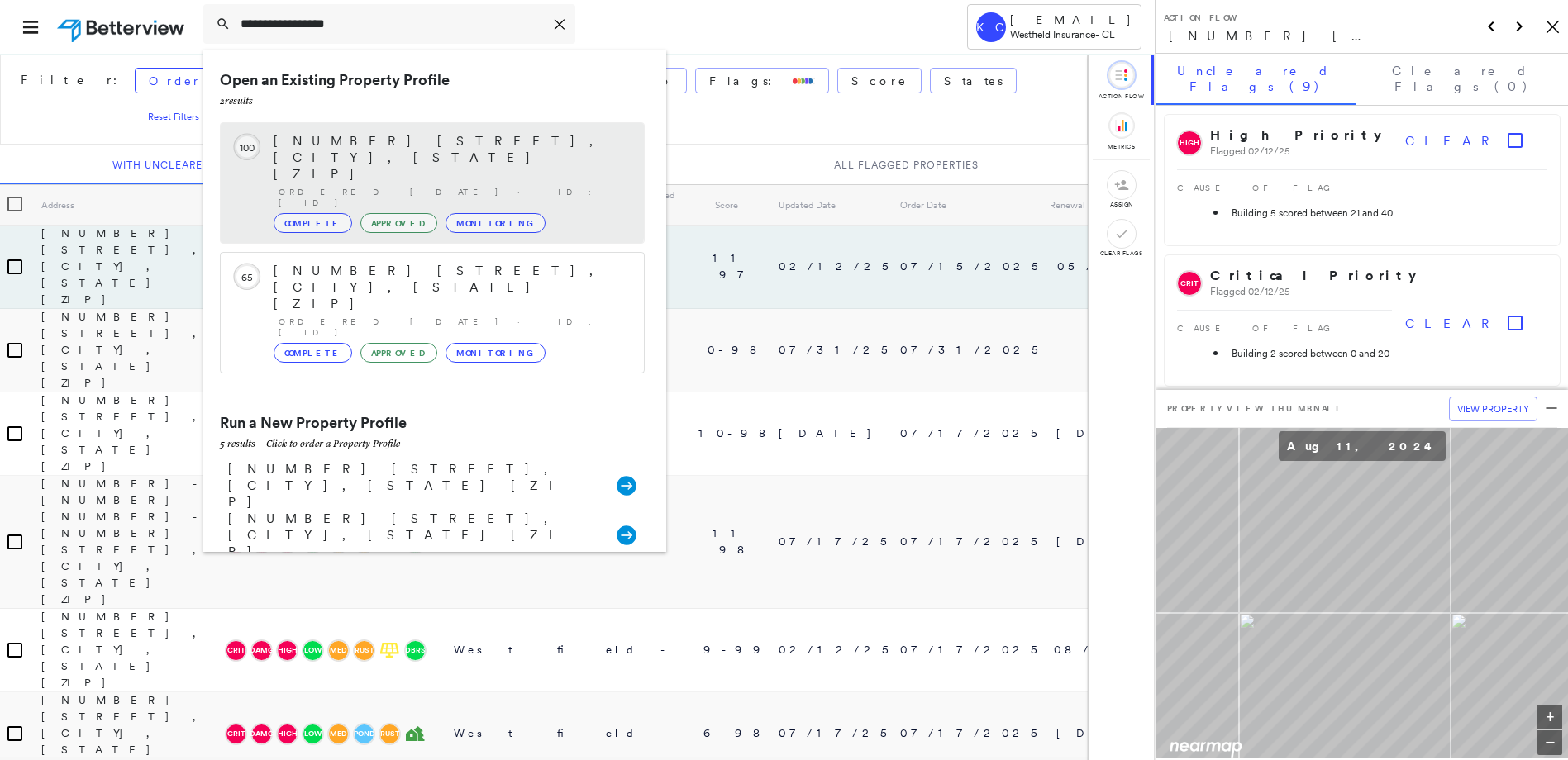 click on "Complete" at bounding box center (312, 223) 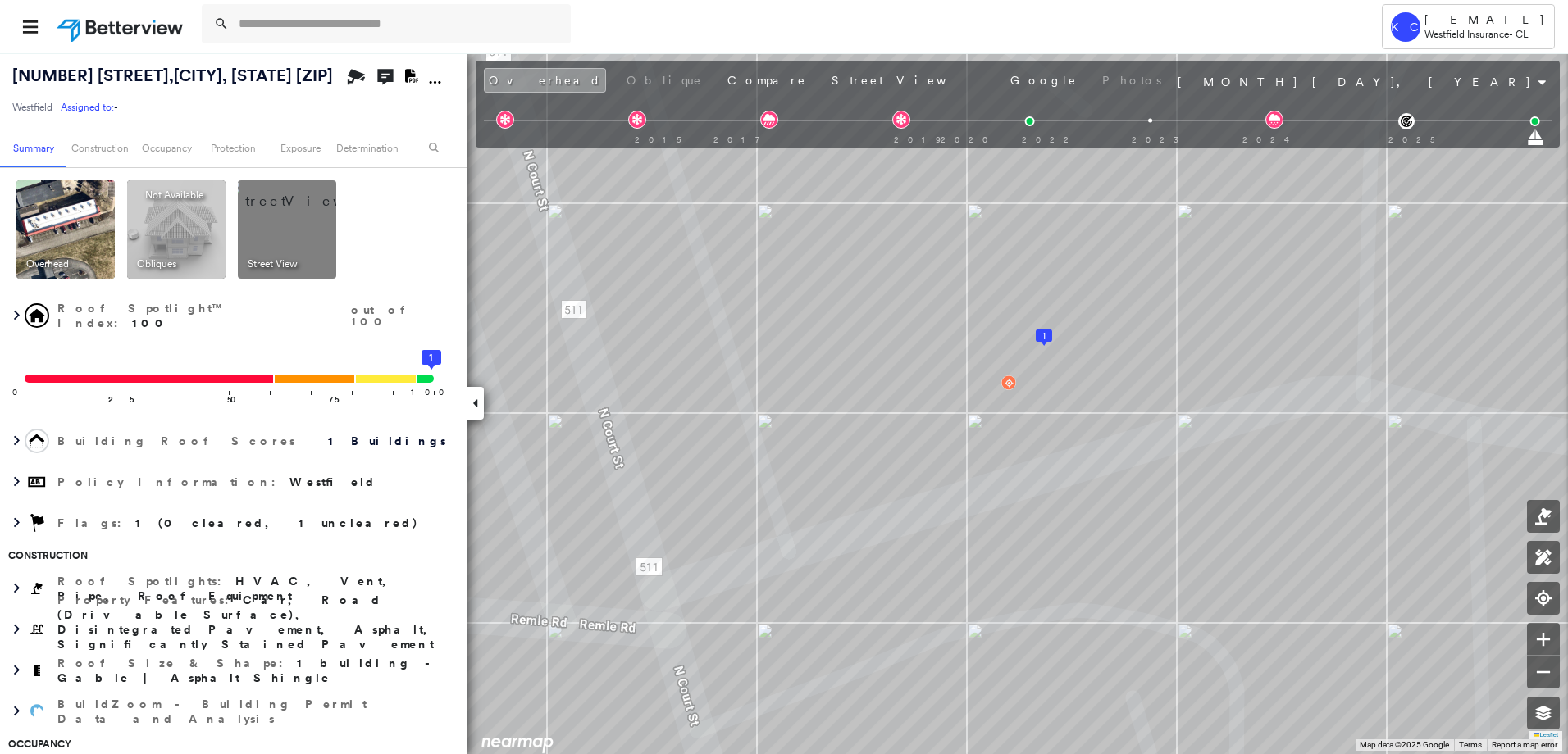 click at bounding box center (307, 193) 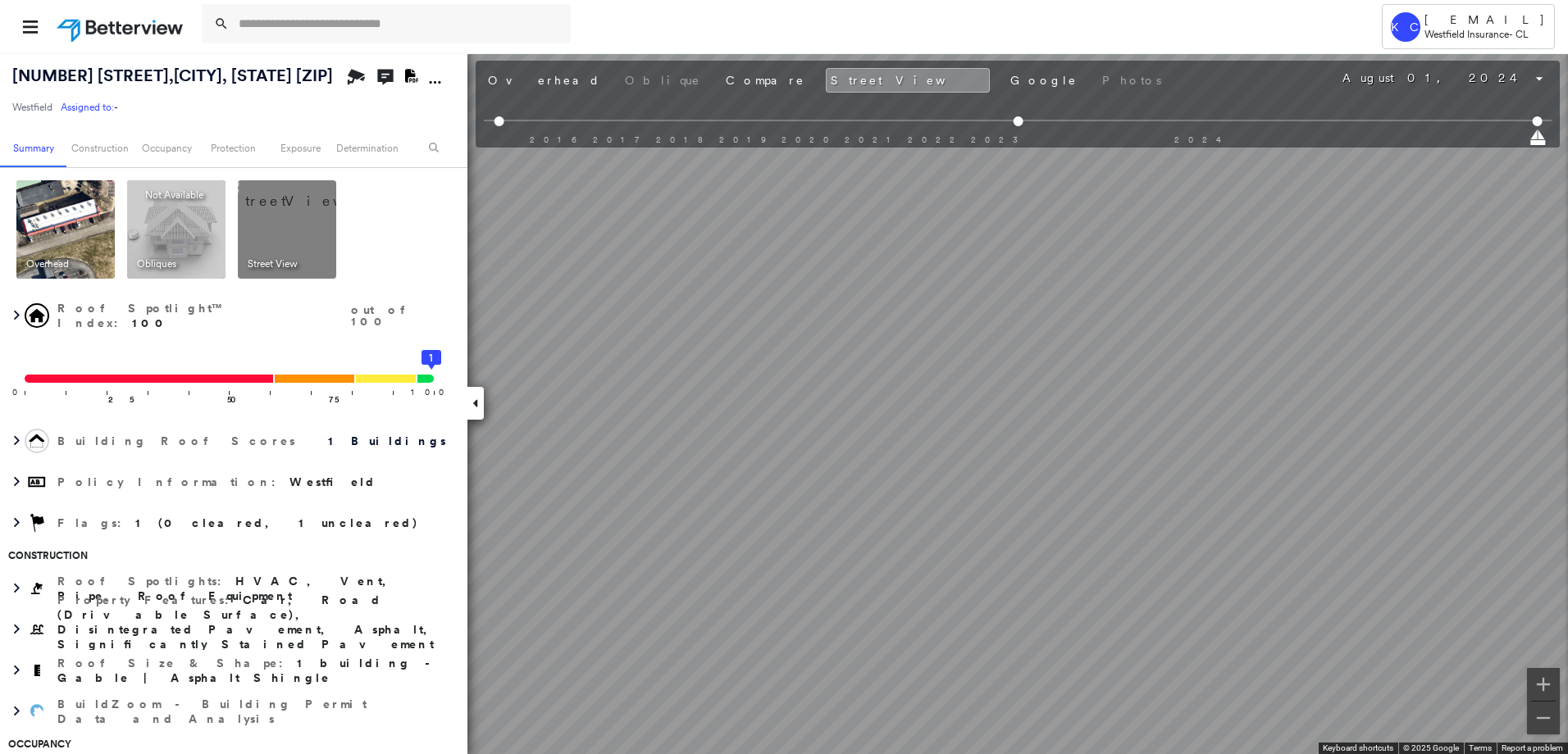 click at bounding box center [66, 229] 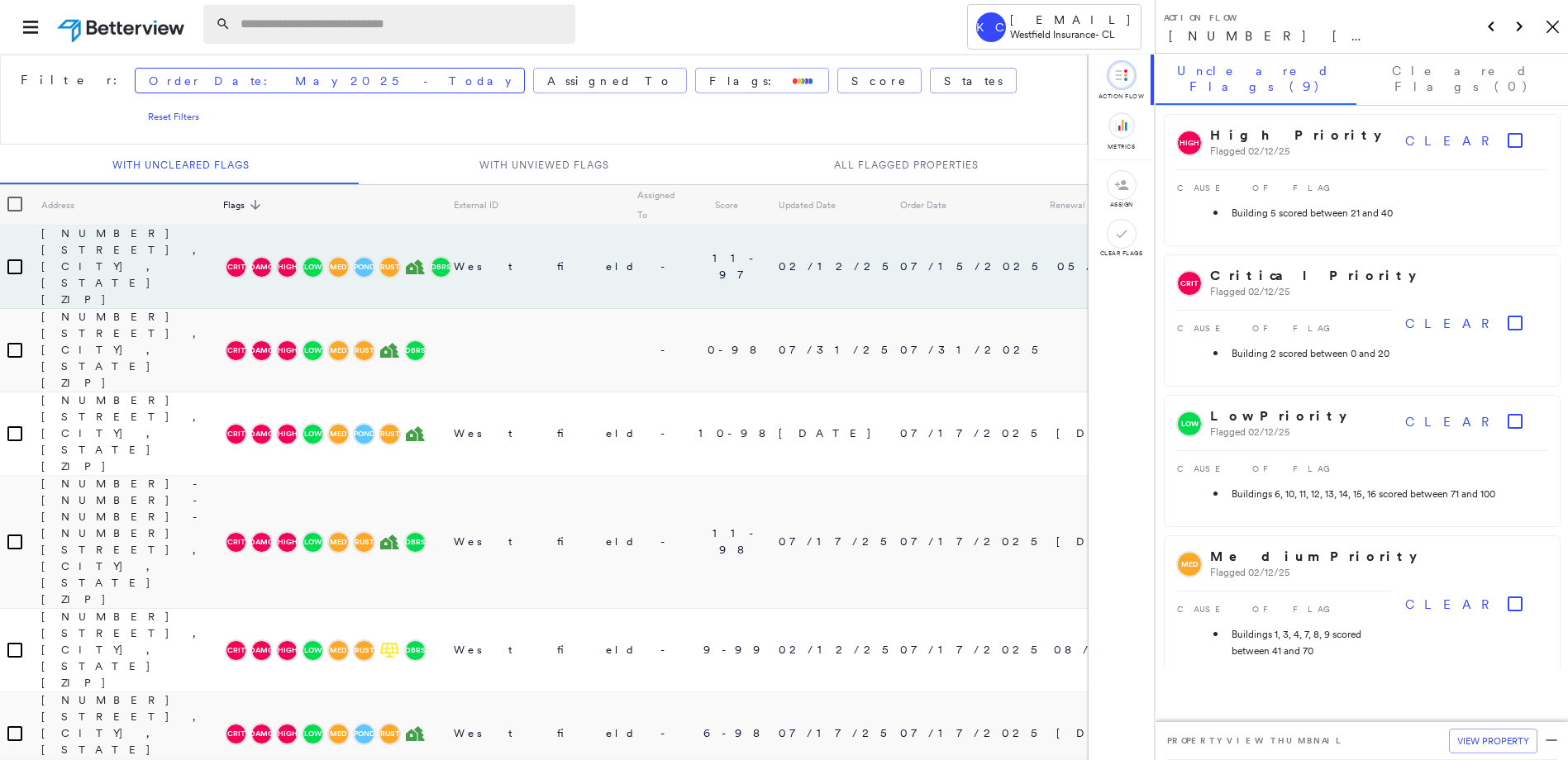 click at bounding box center [403, 24] 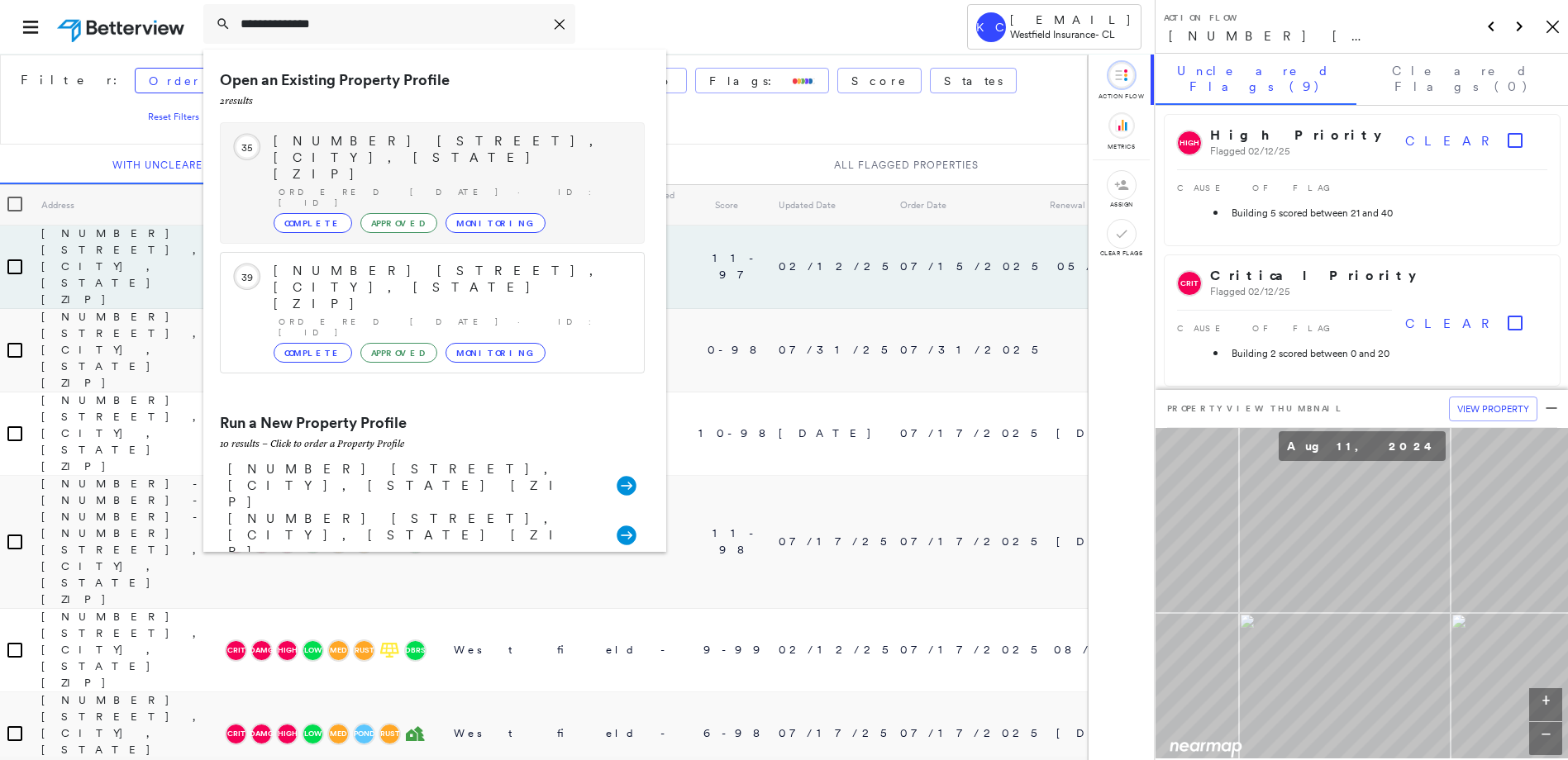 type on "**********" 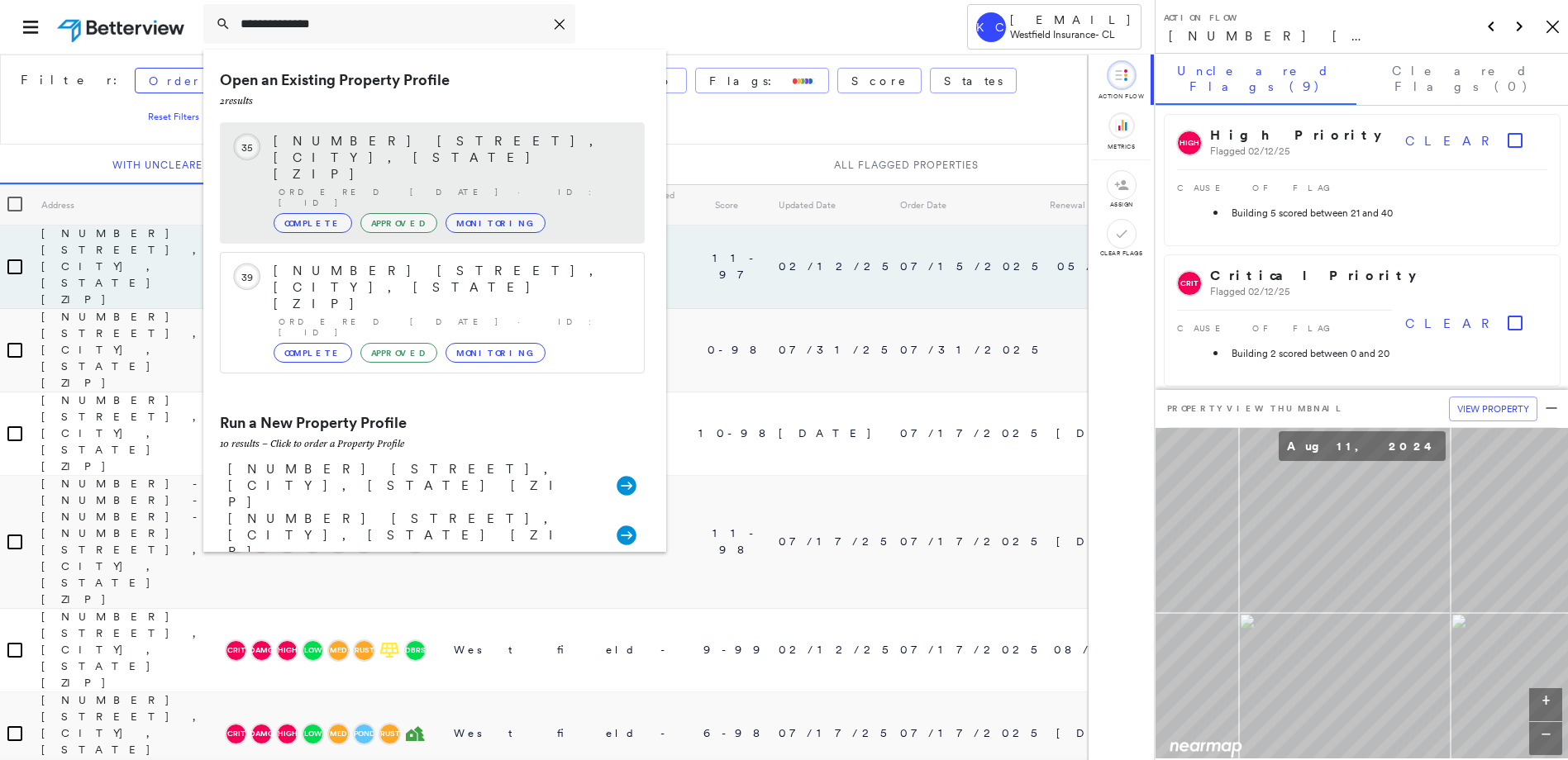 click on "Complete" at bounding box center [312, 223] 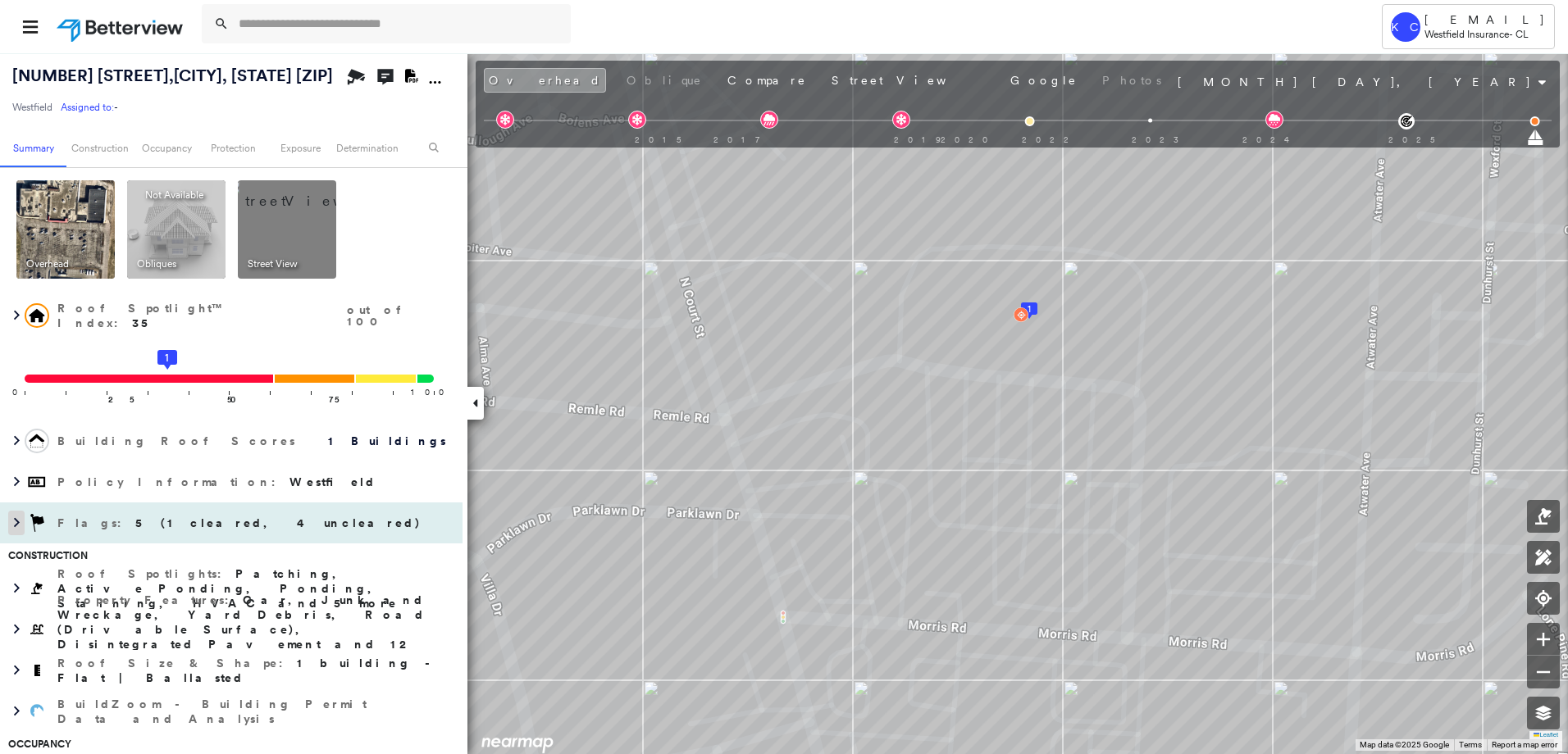 click at bounding box center (16, 523) 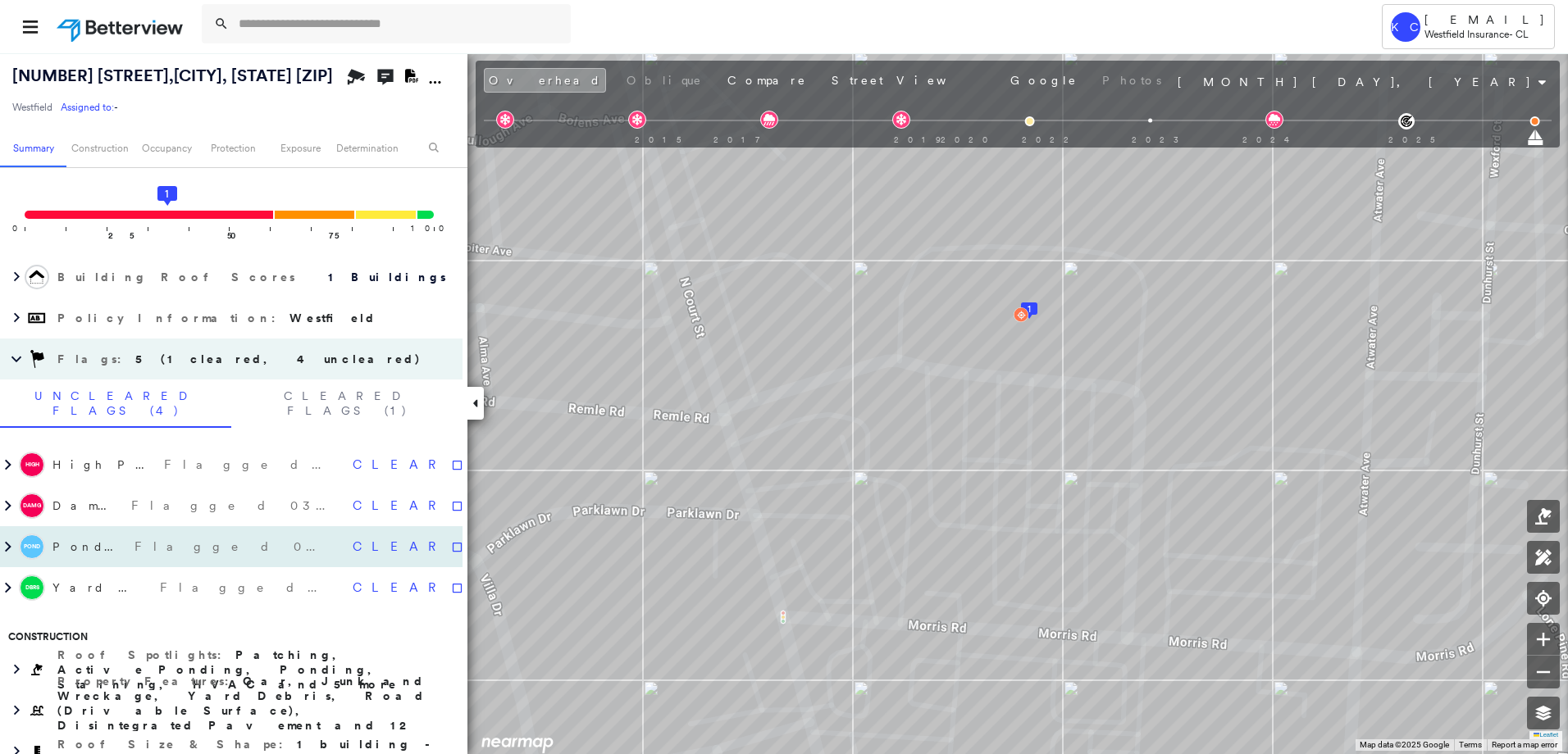 scroll, scrollTop: 246, scrollLeft: 0, axis: vertical 